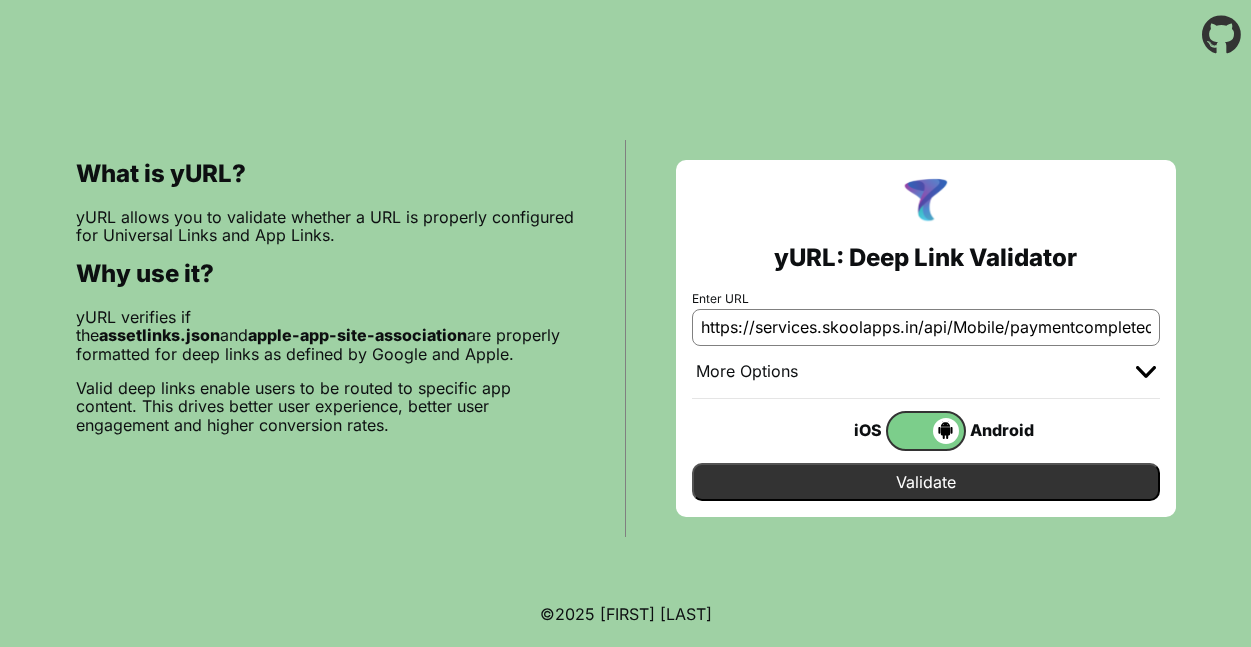 scroll, scrollTop: 0, scrollLeft: 0, axis: both 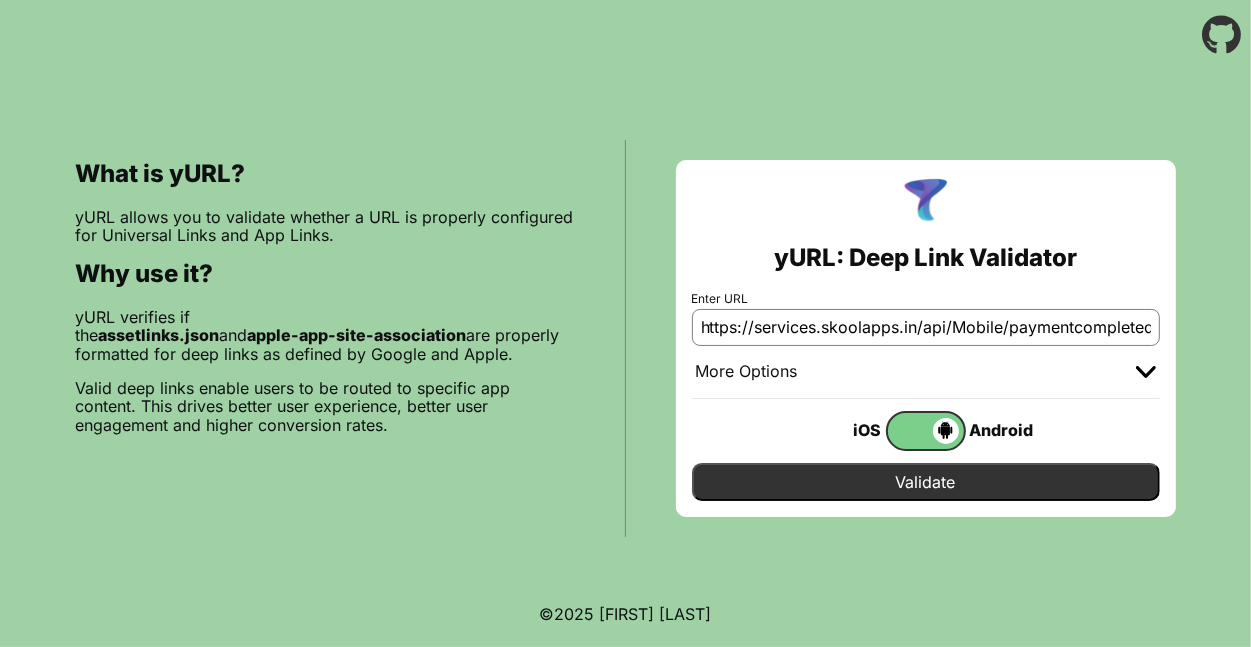 click on "Validate" at bounding box center (926, 482) 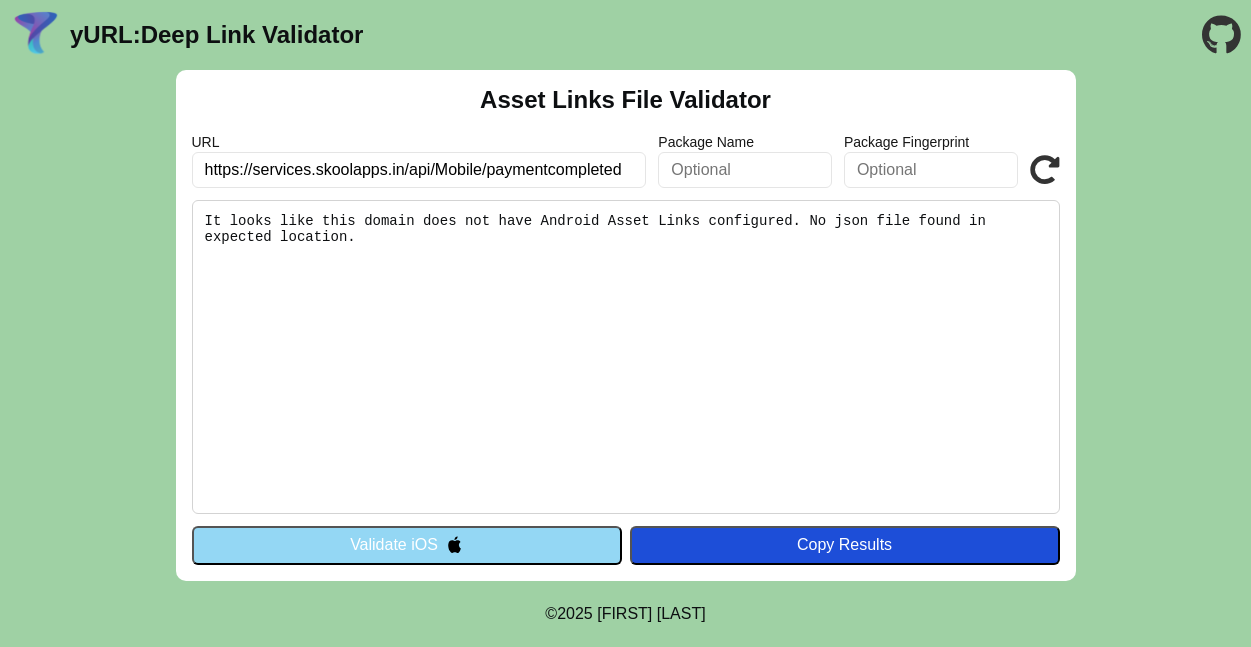 scroll, scrollTop: 0, scrollLeft: 0, axis: both 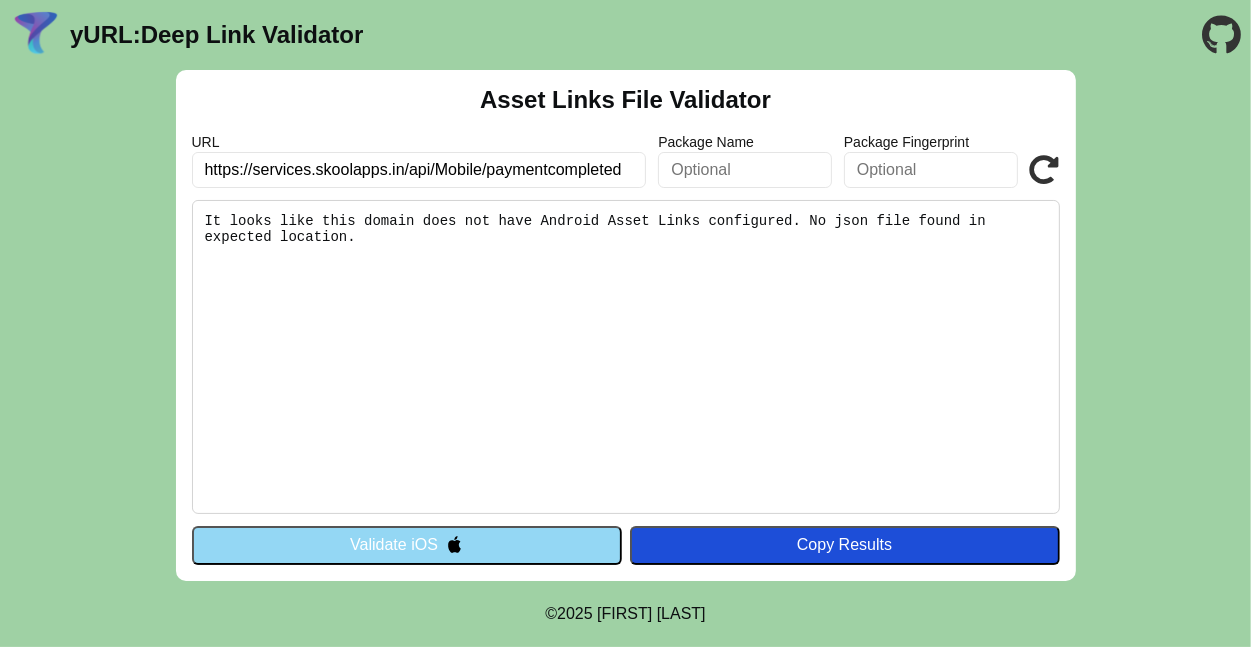 click at bounding box center (454, 544) 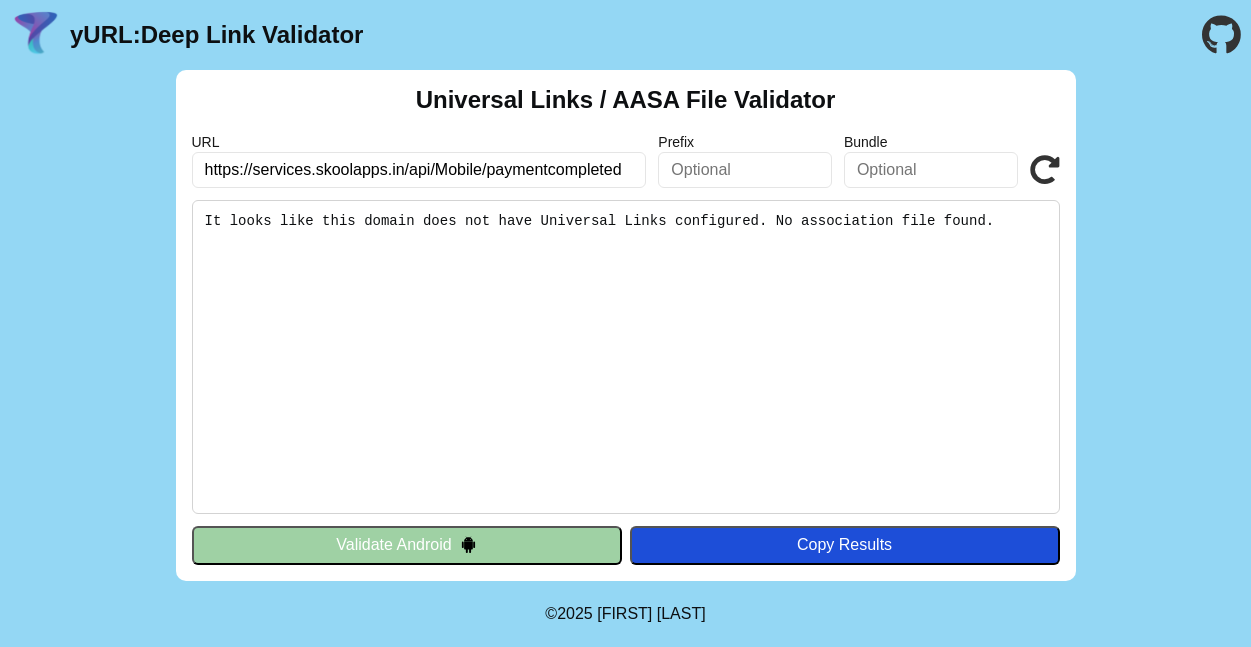 scroll, scrollTop: 0, scrollLeft: 0, axis: both 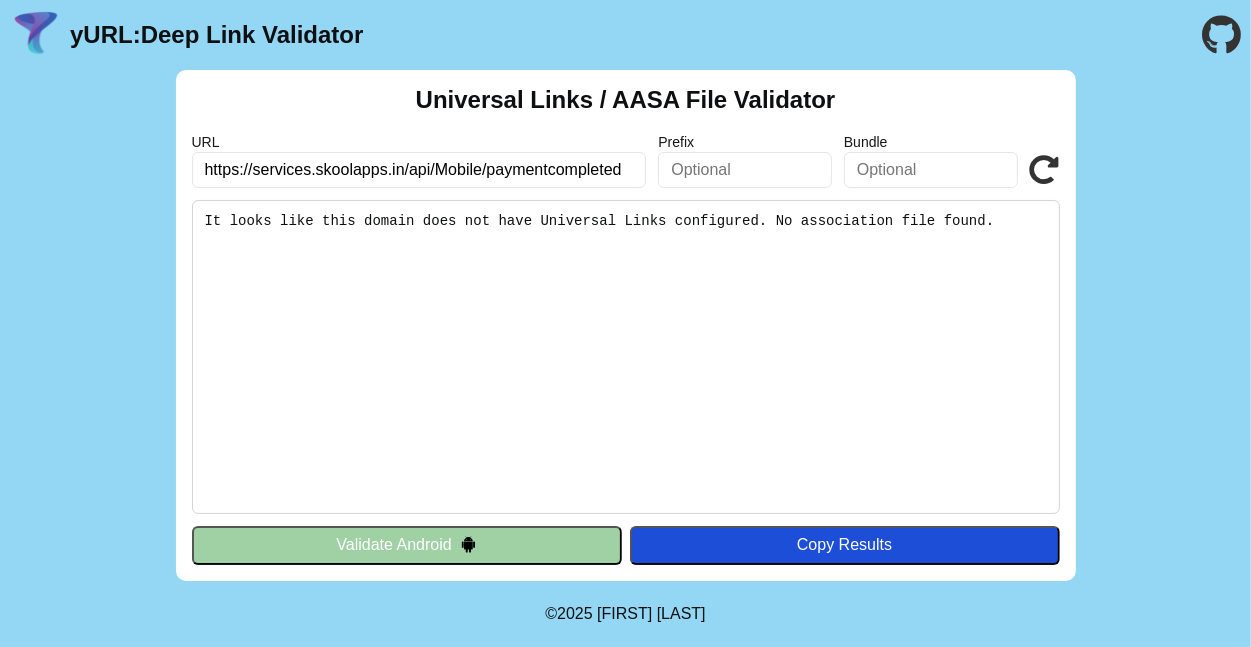 click on "https://services.skoolapps.in/api/Mobile/paymentcompleted" at bounding box center [419, 170] 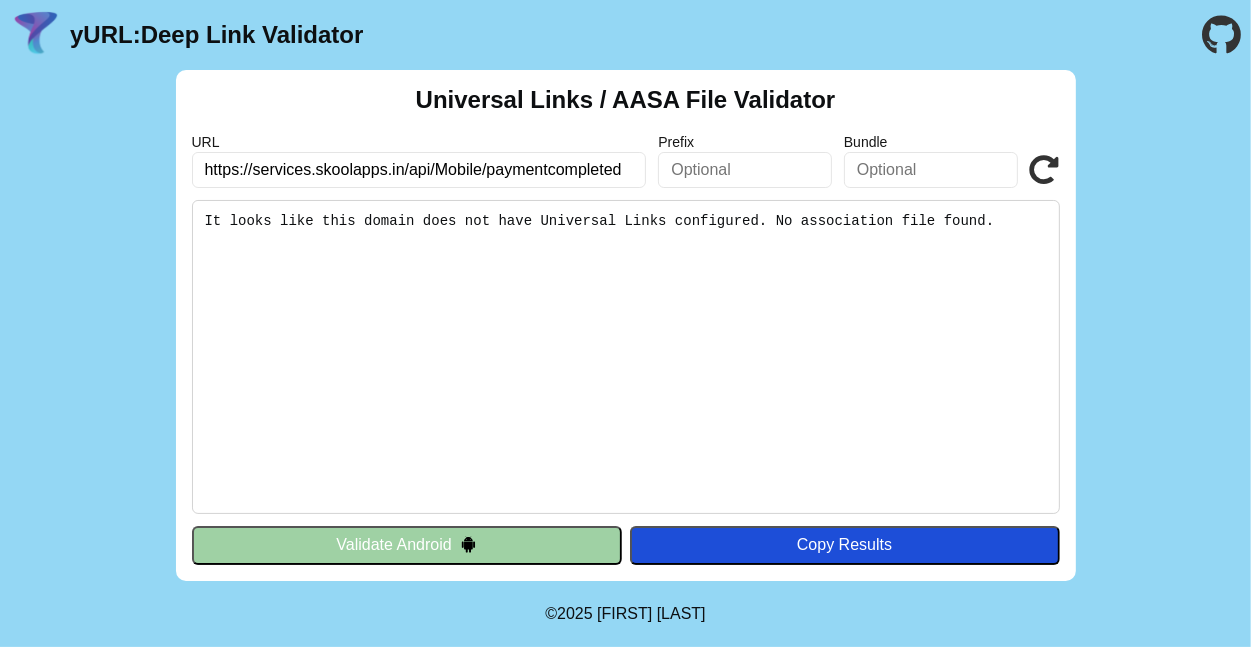 click on "It looks like this domain does not have Universal Links configured. No association file found." at bounding box center (626, 357) 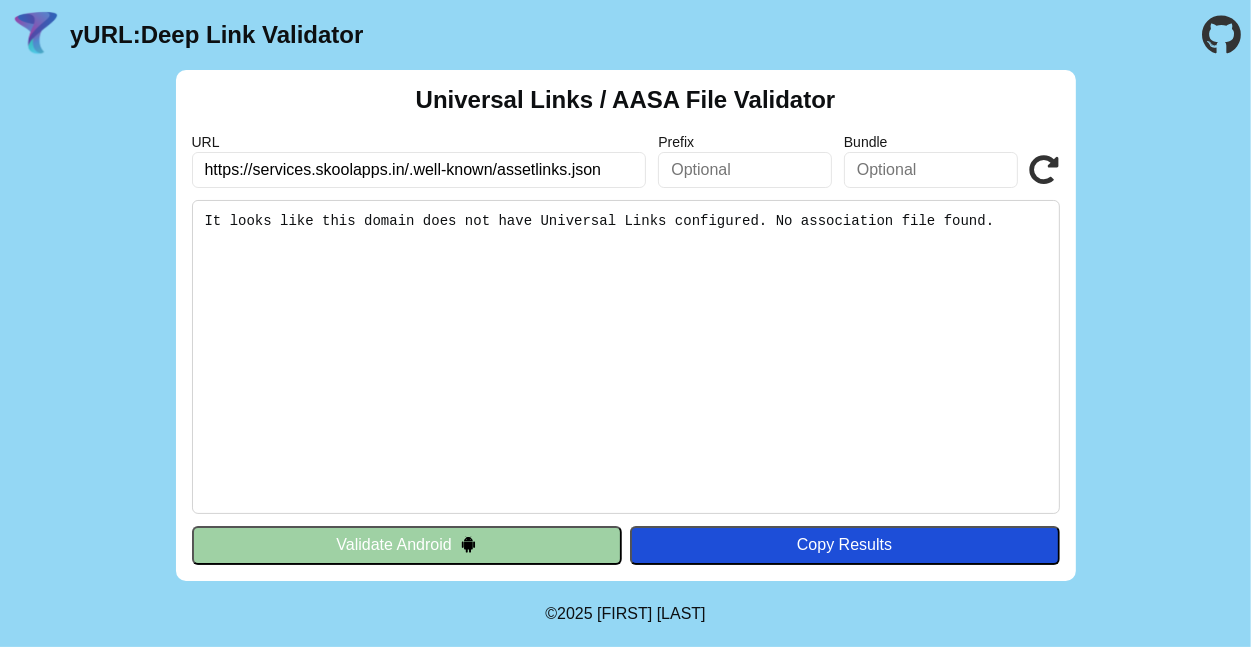 type on "https://services.skoolapps.in/.well-known/assetlinks.json" 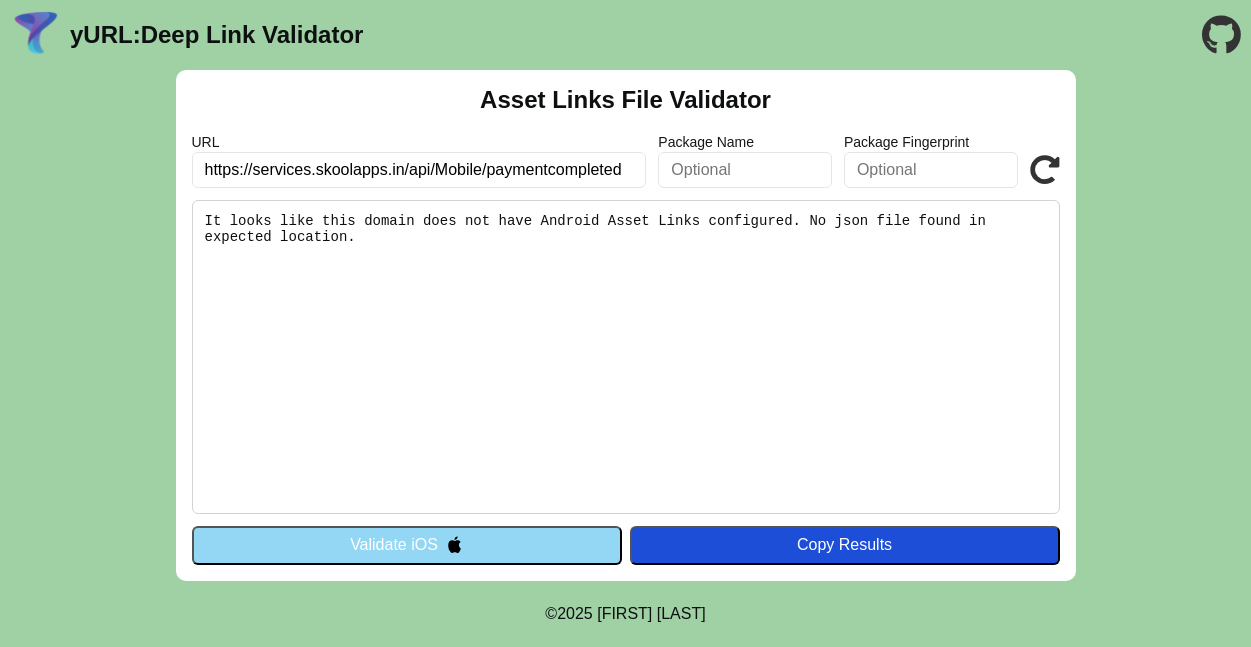 scroll, scrollTop: 0, scrollLeft: 0, axis: both 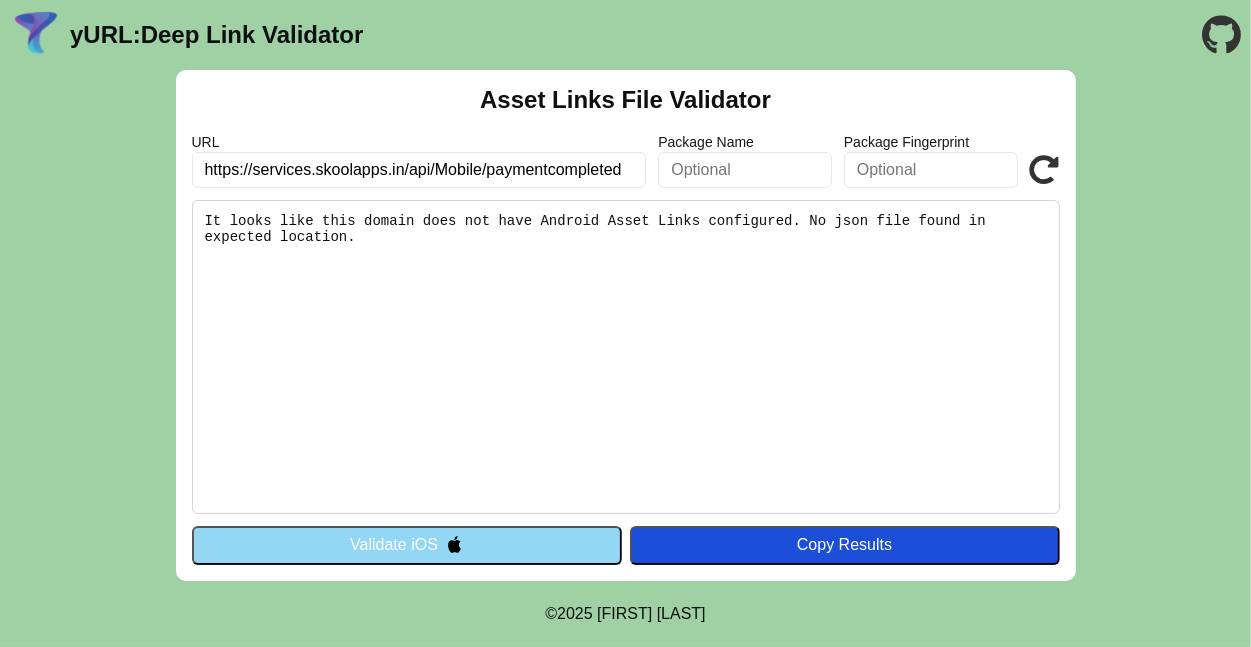 click on "https://services.skoolapps.in/api/Mobile/paymentcompleted" at bounding box center (419, 170) 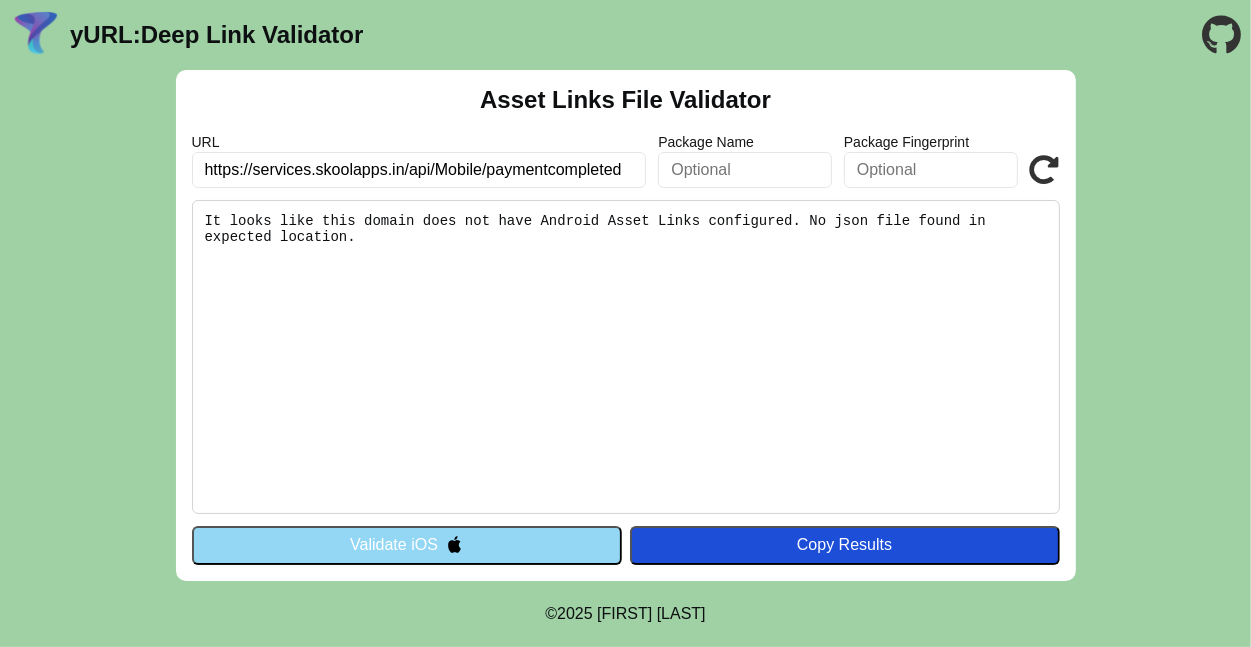 paste on ".well-known/assetlinks.json" 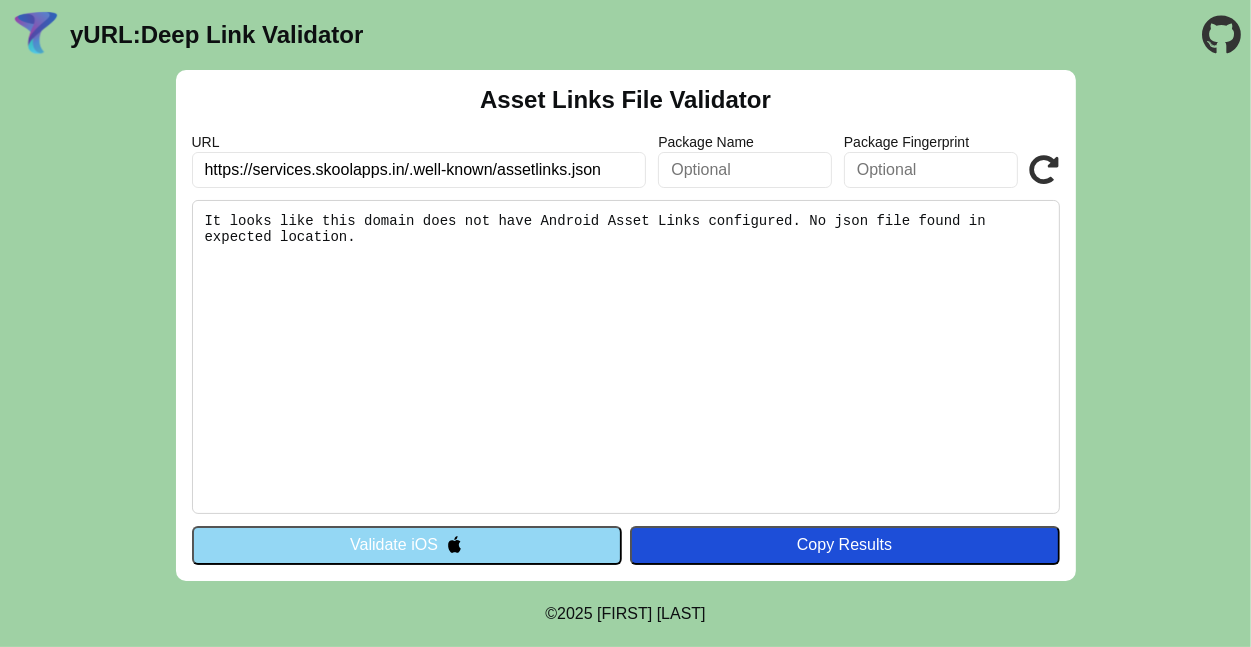 type on "https://services.skoolapps.in/.well-known/assetlinks.json" 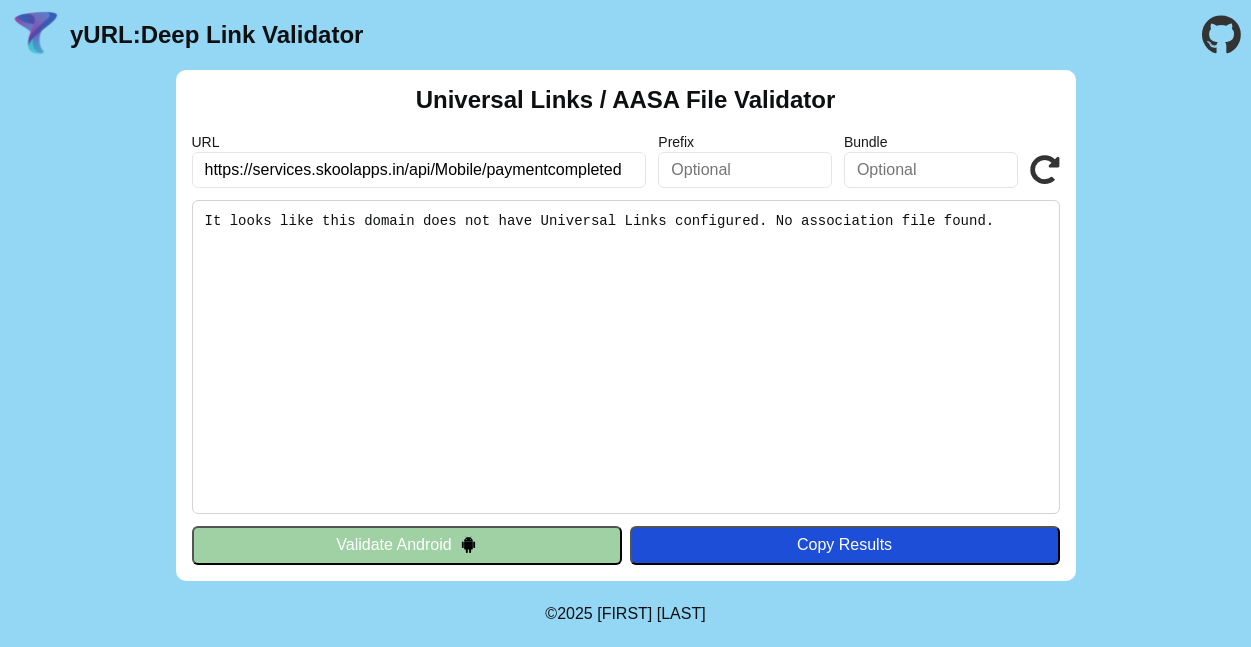 scroll, scrollTop: 0, scrollLeft: 0, axis: both 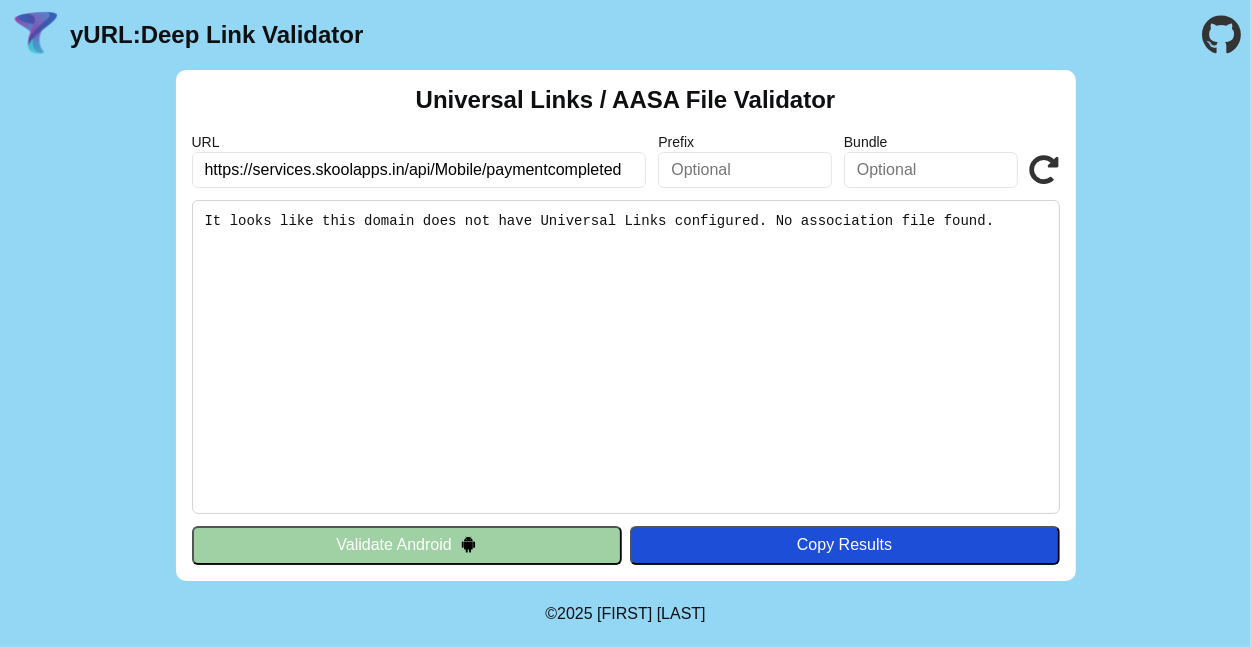 click on "https://services.skoolapps.in/api/Mobile/paymentcompleted" at bounding box center [419, 170] 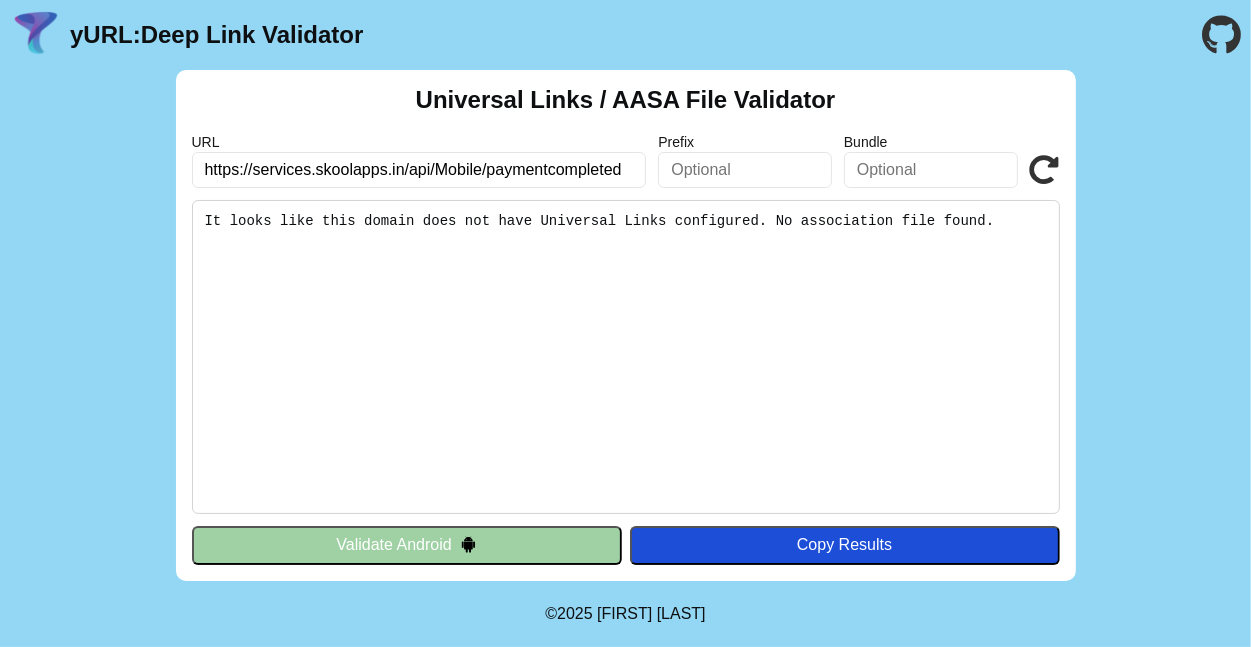 drag, startPoint x: 254, startPoint y: 172, endPoint x: 392, endPoint y: 177, distance: 138.09055 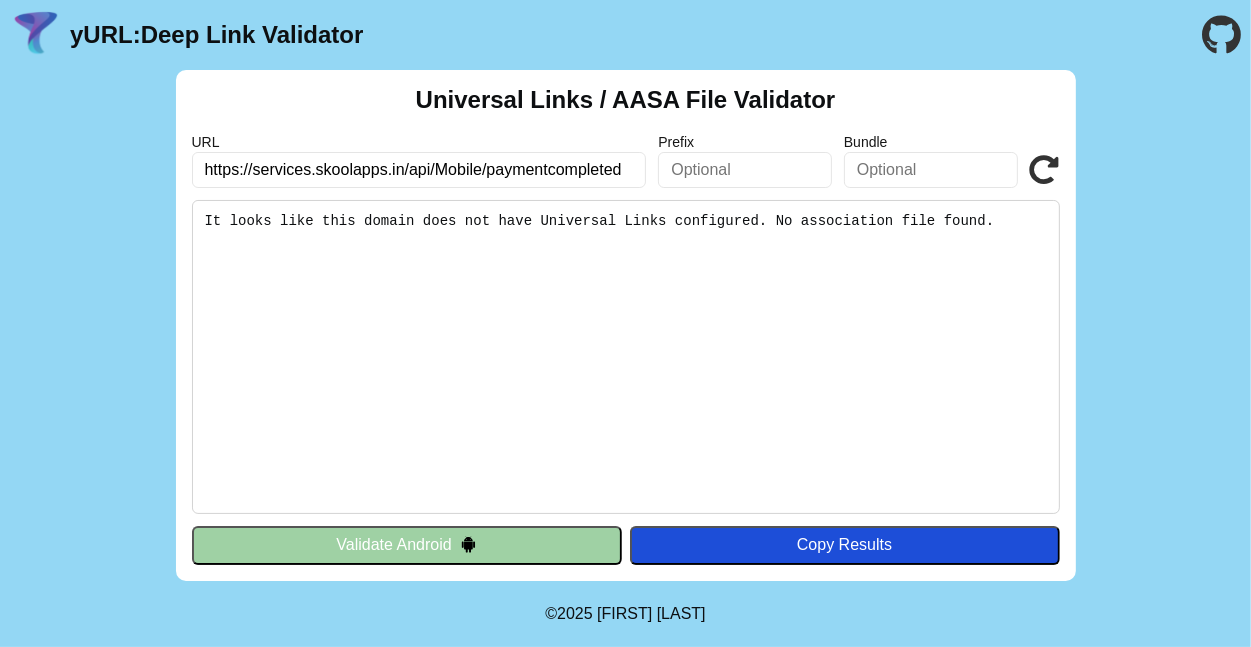 click on "https://services.skoolapps.in/api/Mobile/paymentcompleted" at bounding box center (419, 170) 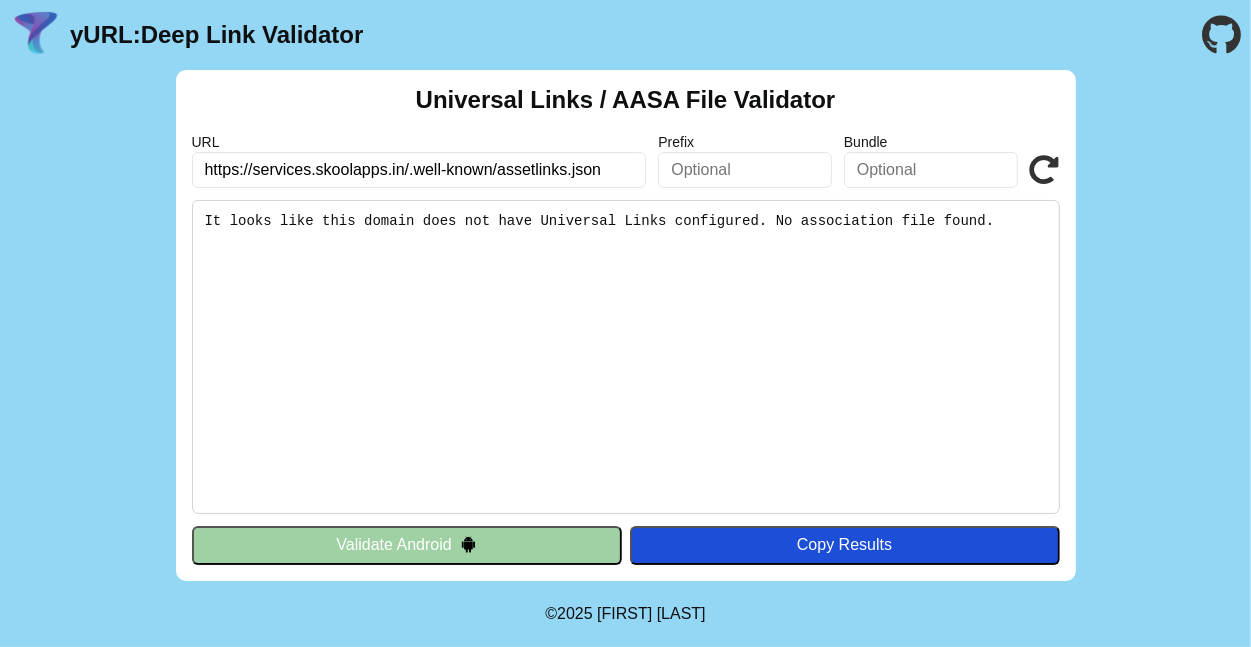 drag, startPoint x: 404, startPoint y: 162, endPoint x: 252, endPoint y: 171, distance: 152.26622 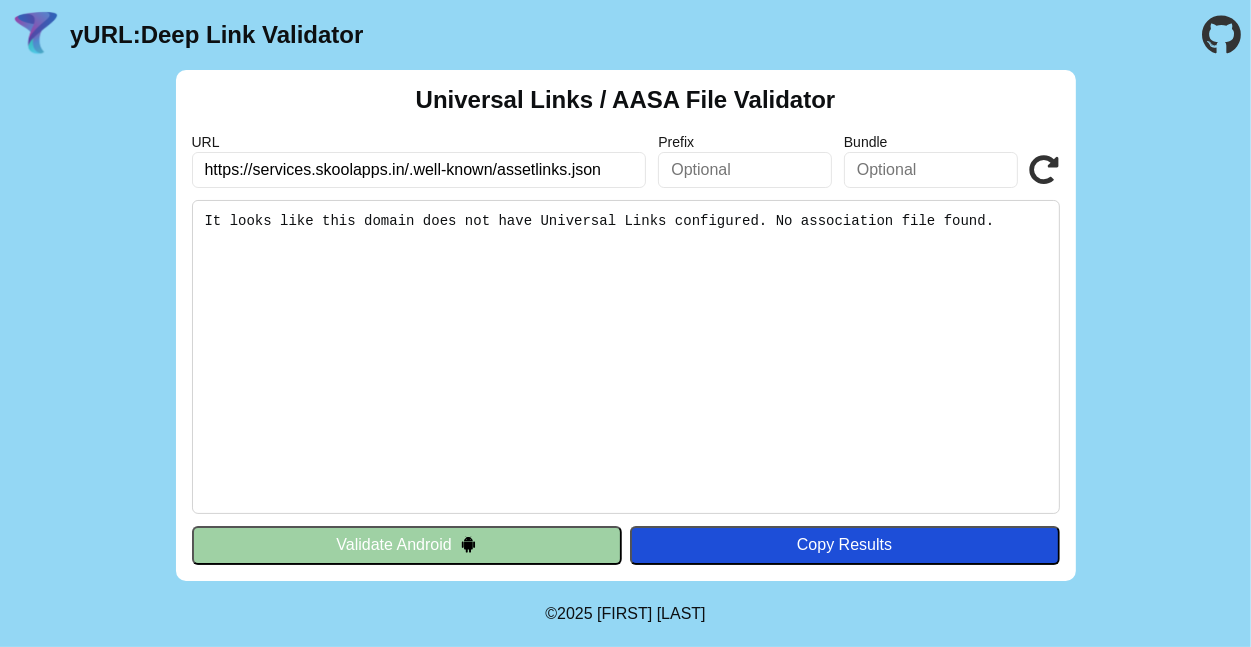 click on "https://services.skoolapps.in/.well-known/assetlinks.json" at bounding box center [419, 170] 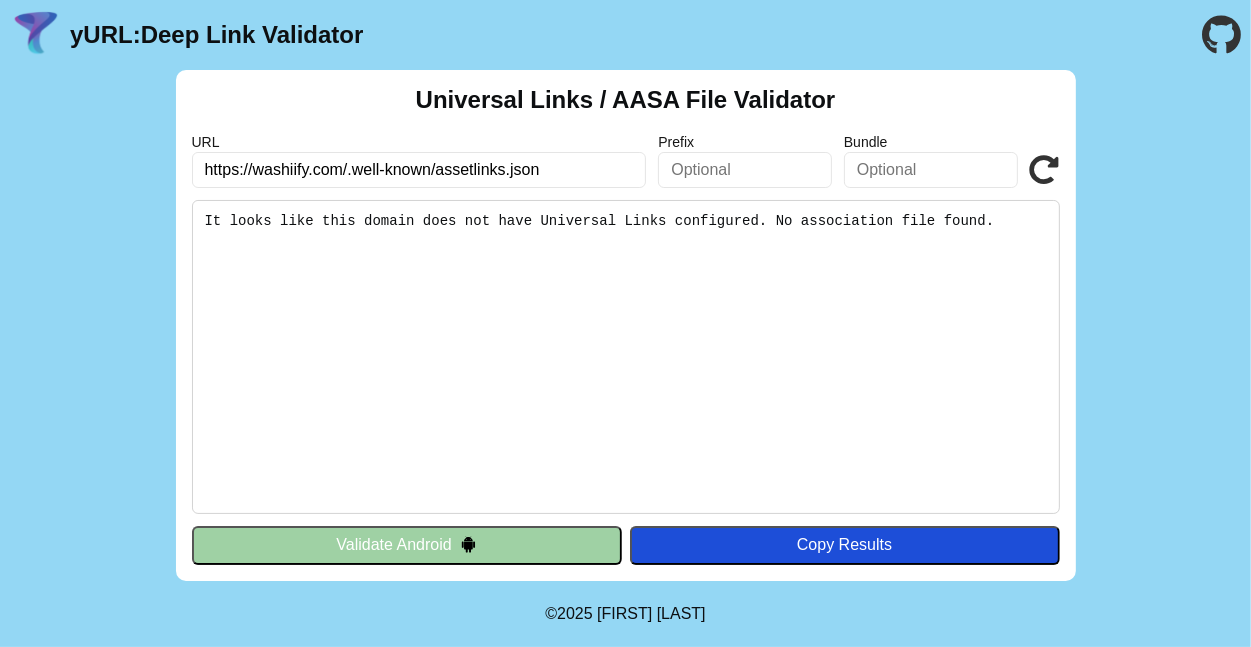 type on "https://washiify.com/.well-known/assetlinks.json" 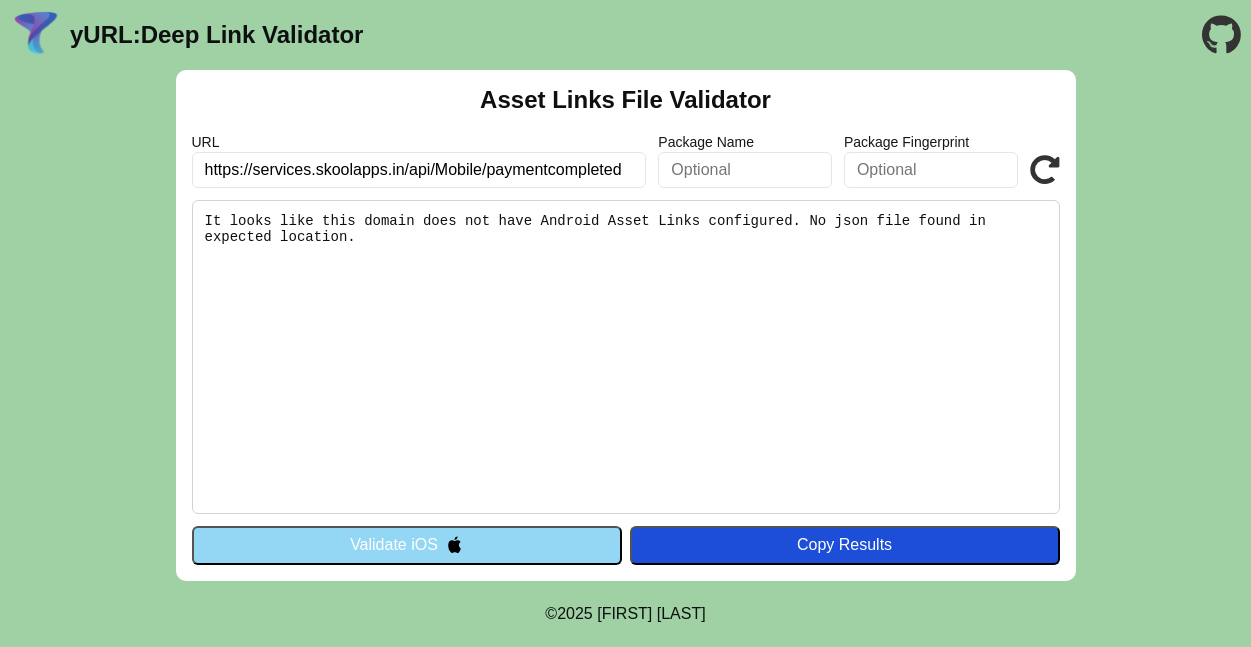 scroll, scrollTop: 0, scrollLeft: 0, axis: both 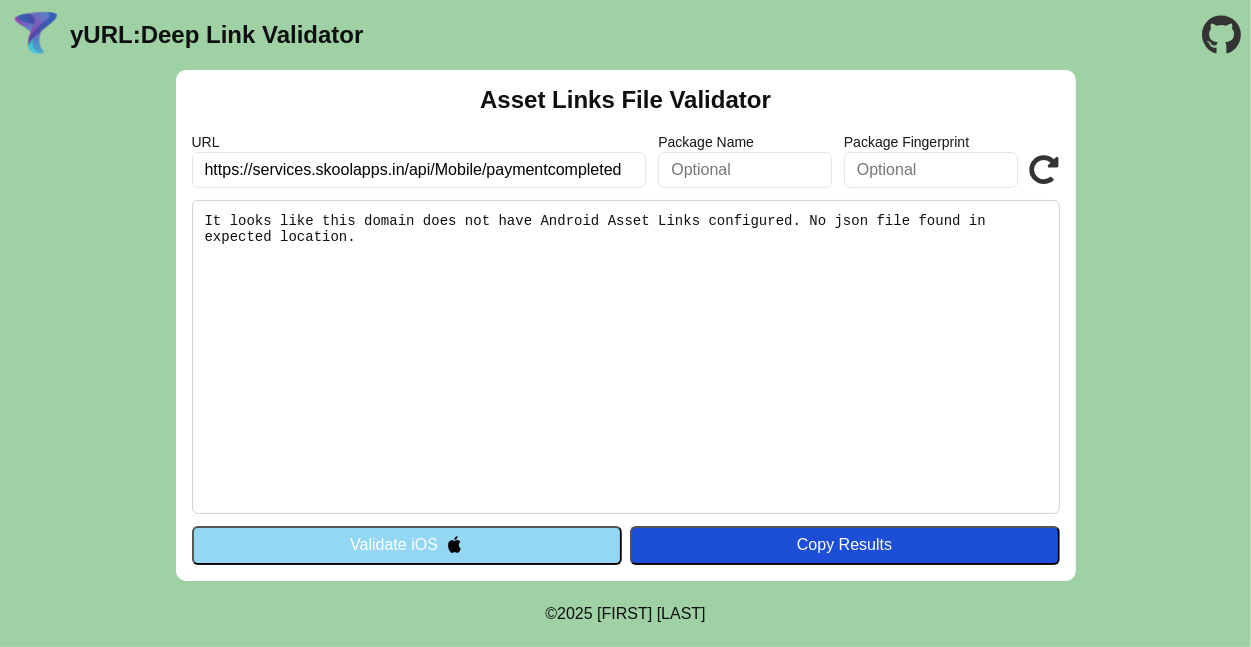 click on "https://services.skoolapps.in/api/Mobile/paymentcompleted" at bounding box center [419, 170] 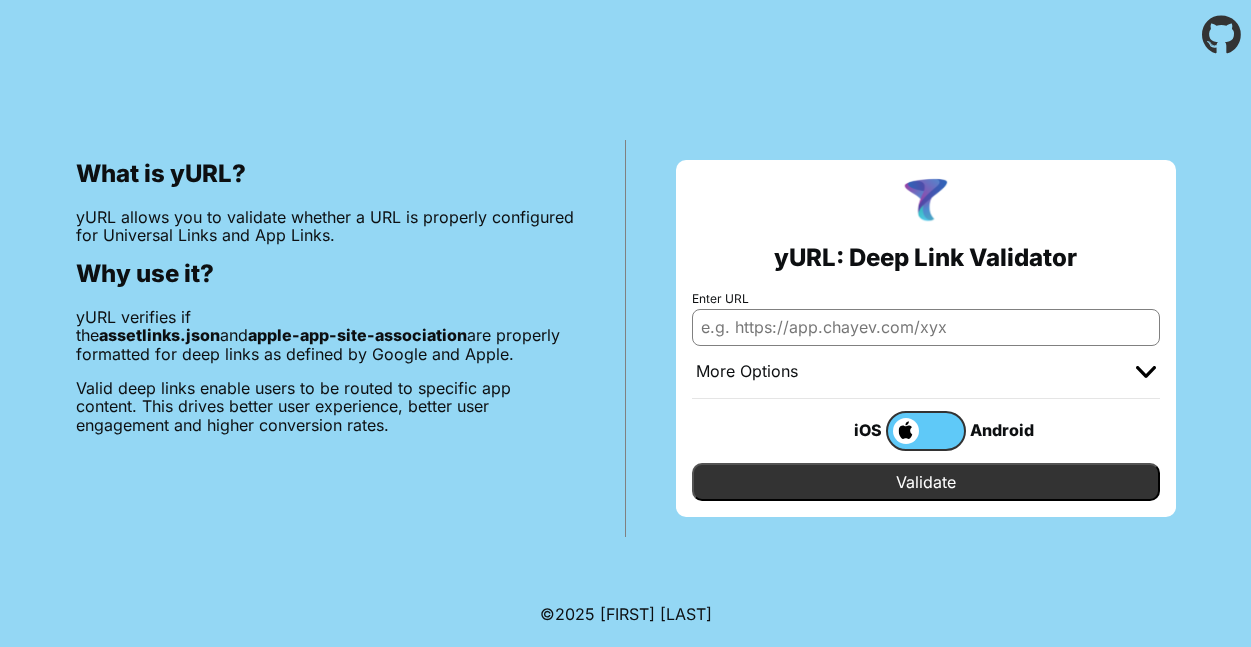 scroll, scrollTop: 0, scrollLeft: 0, axis: both 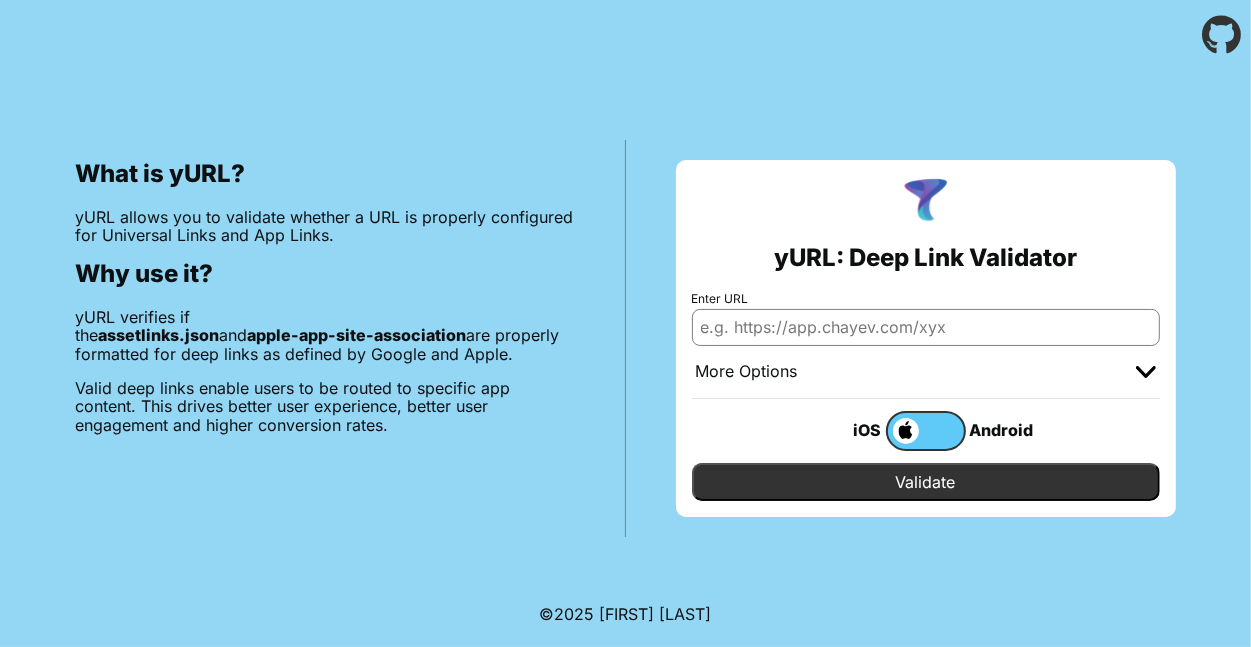 click on "Enter URL" at bounding box center (926, 327) 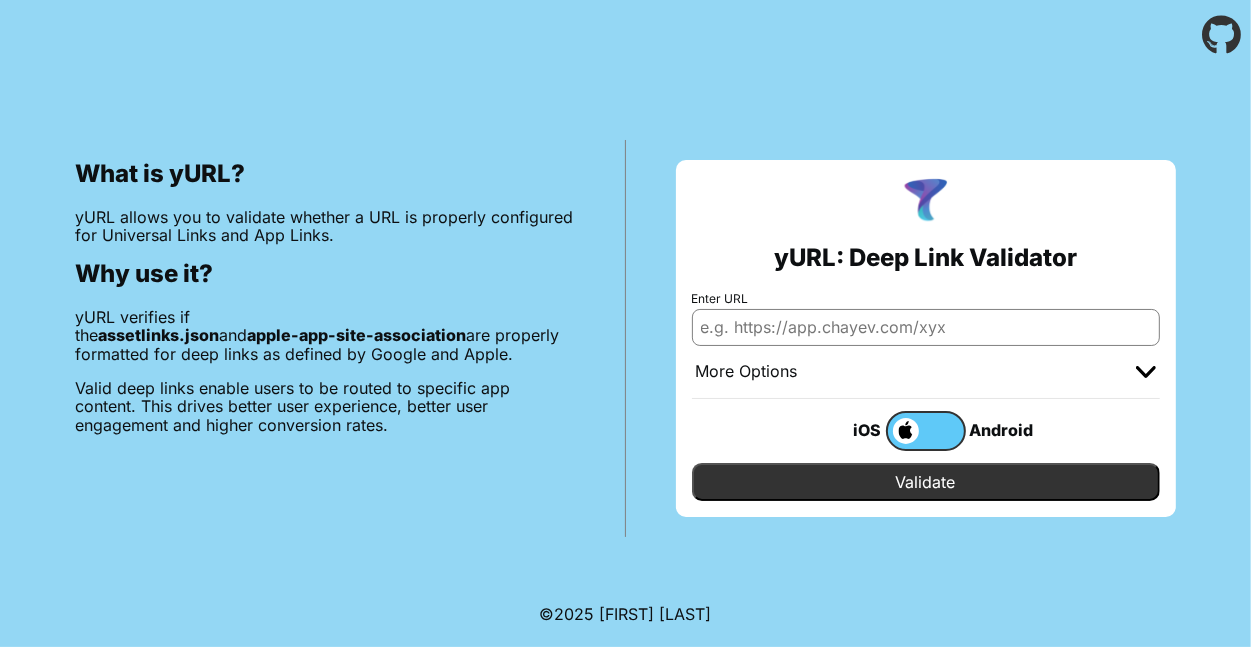 paste on "/.well-known/assetlinks.json" 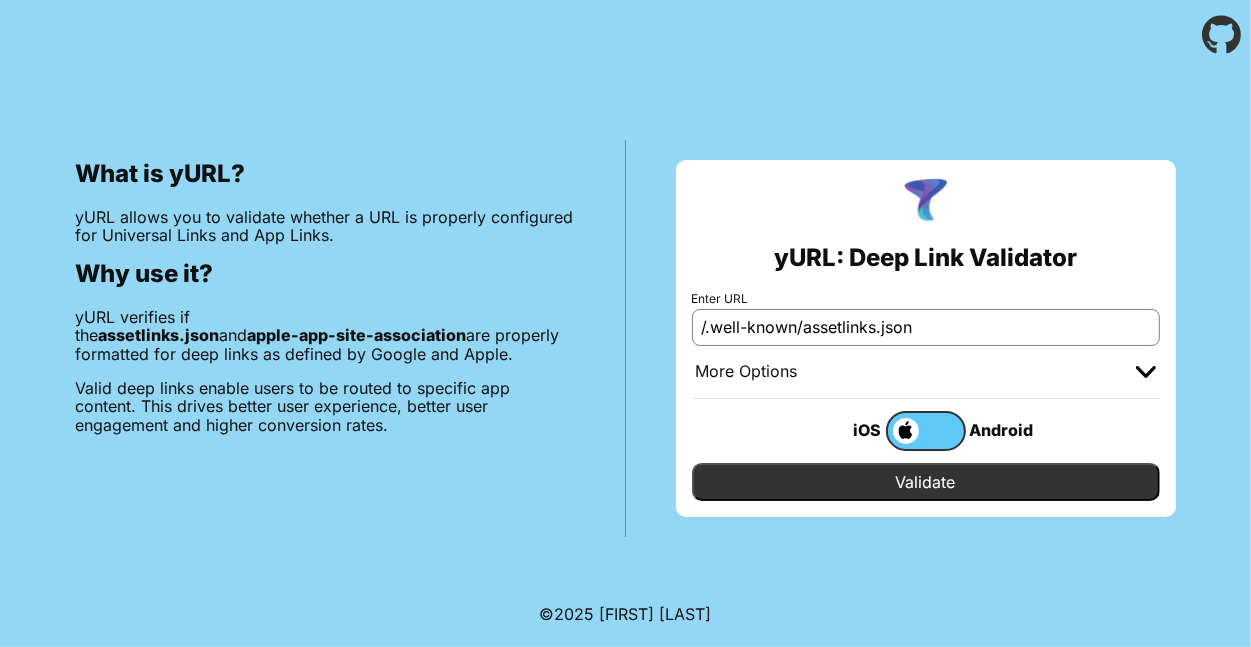 click on "/.well-known/assetlinks.json" at bounding box center (926, 327) 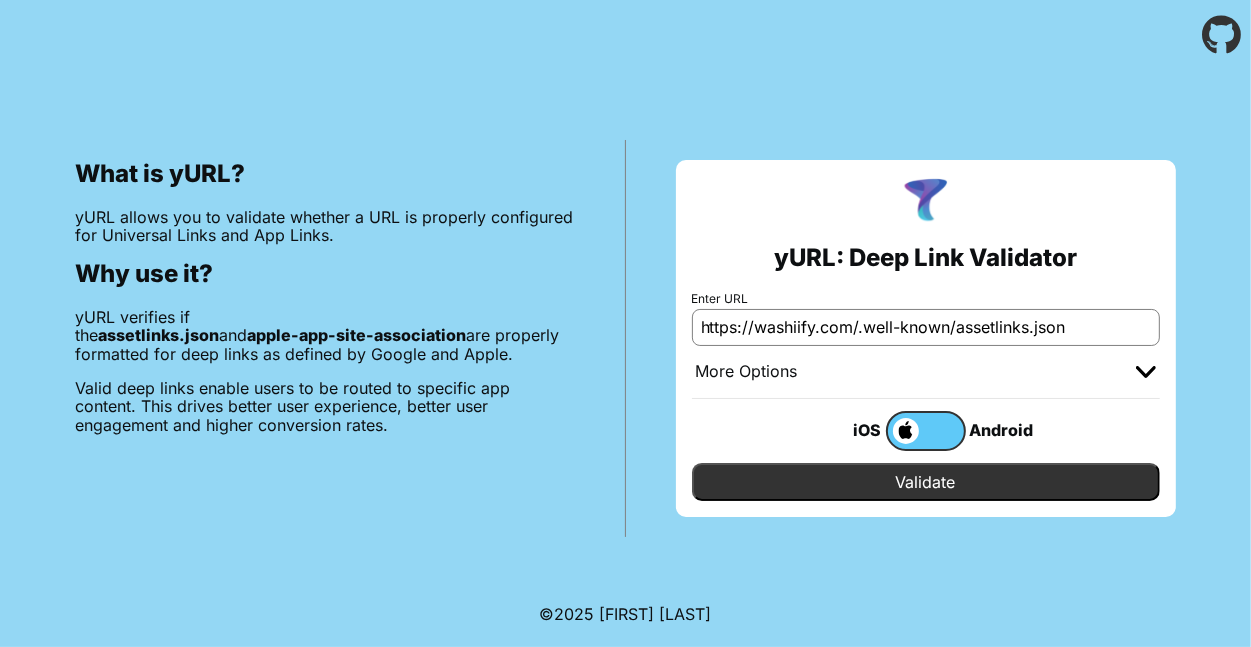 click at bounding box center (926, 431) 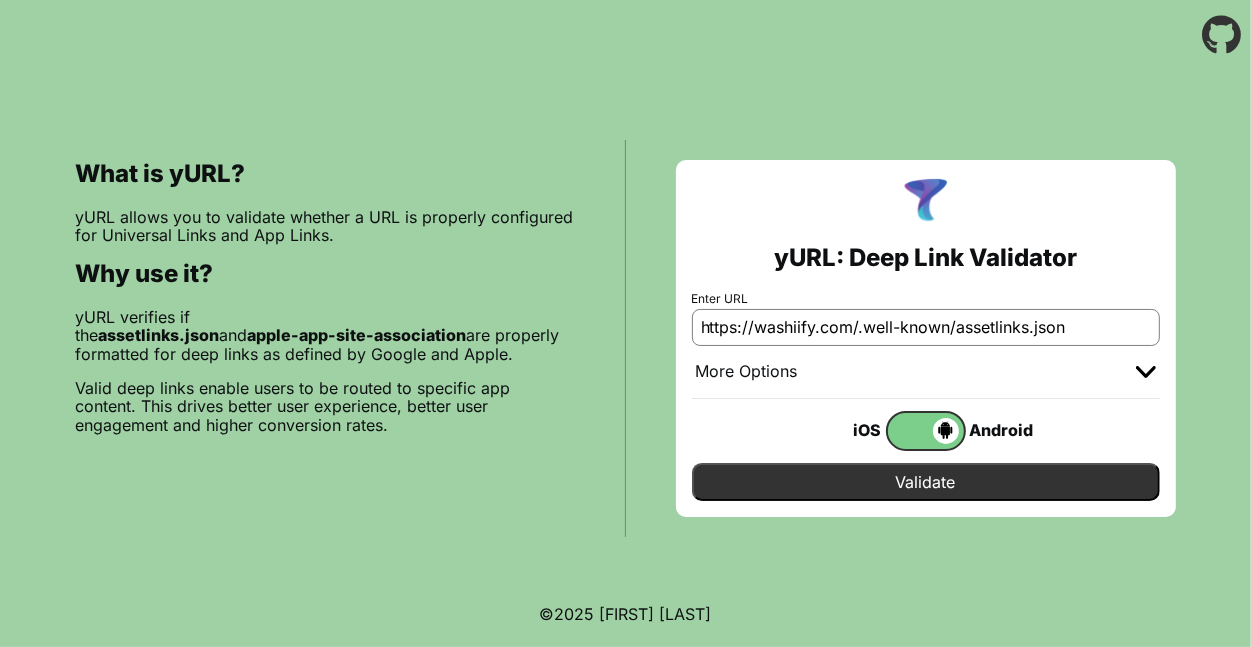 click on "Validate" at bounding box center [926, 482] 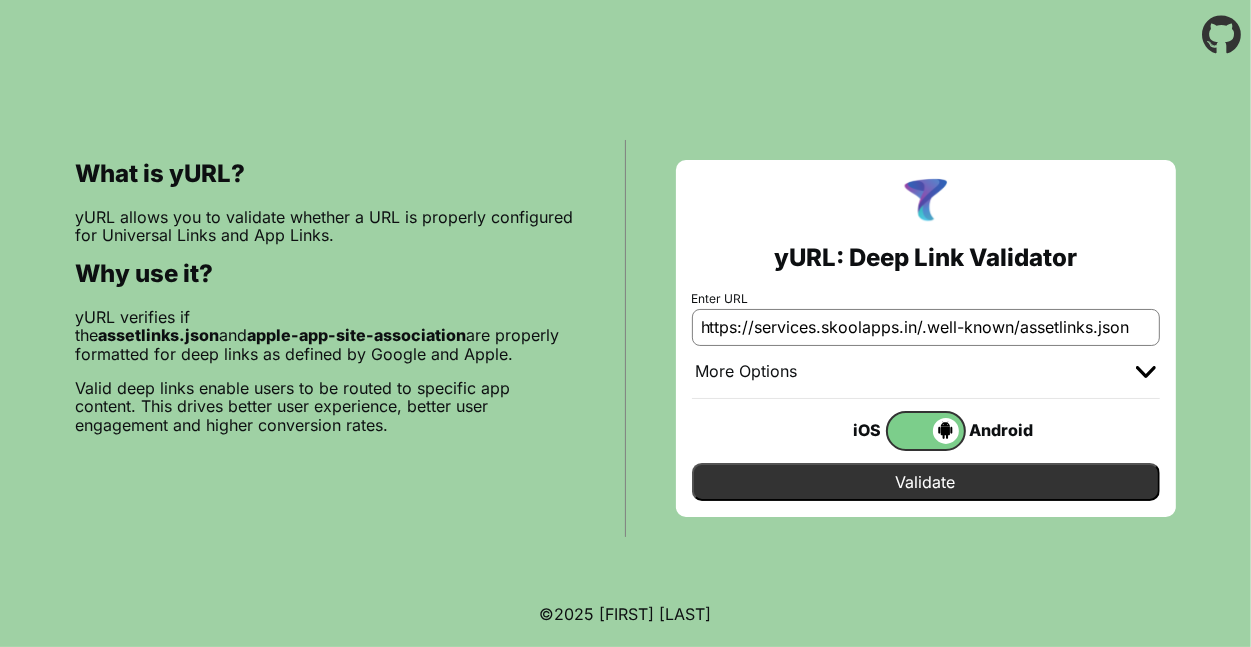 type on "https://services.skoolapps.in/.well-known/assetlinks.json" 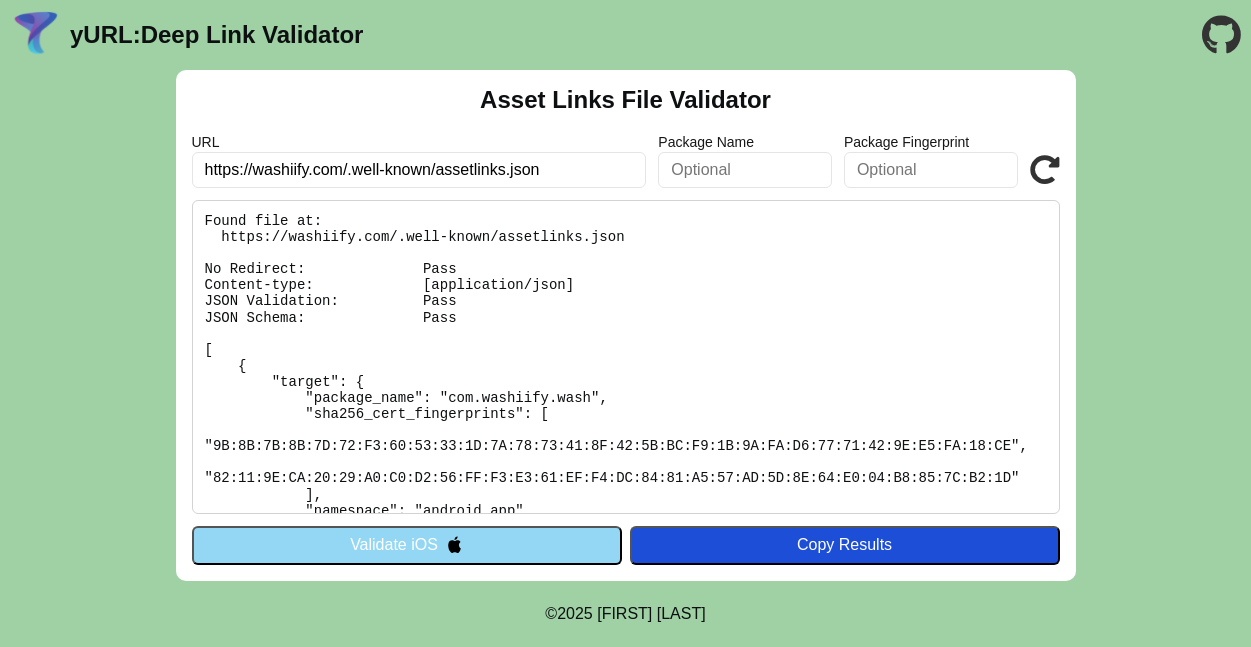 scroll, scrollTop: 0, scrollLeft: 0, axis: both 